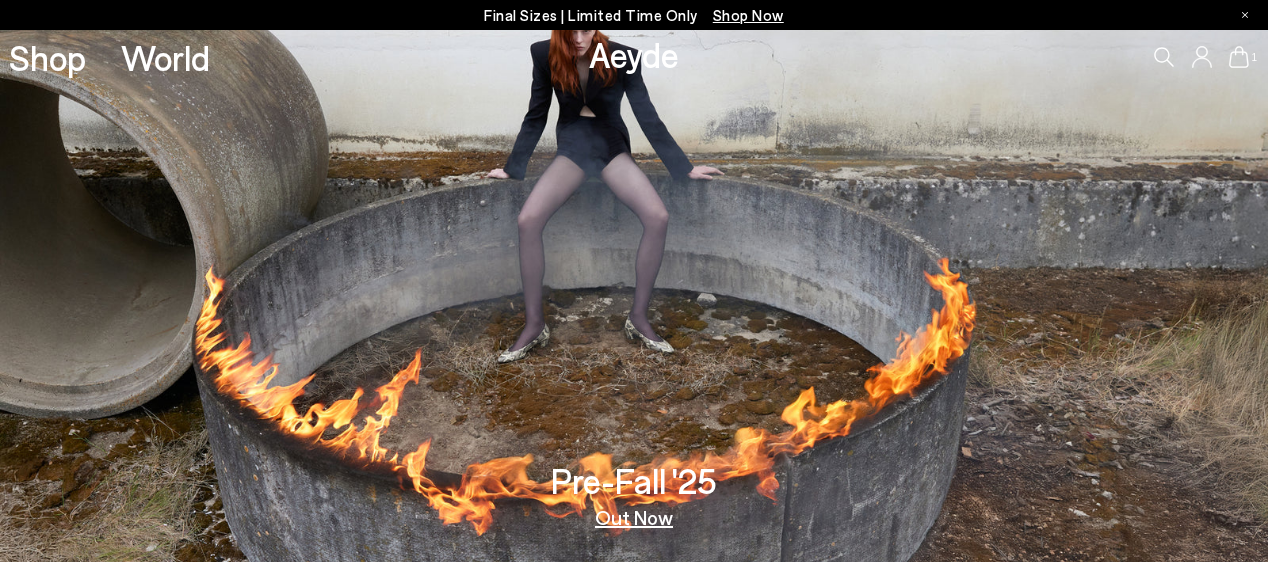 scroll, scrollTop: 0, scrollLeft: 0, axis: both 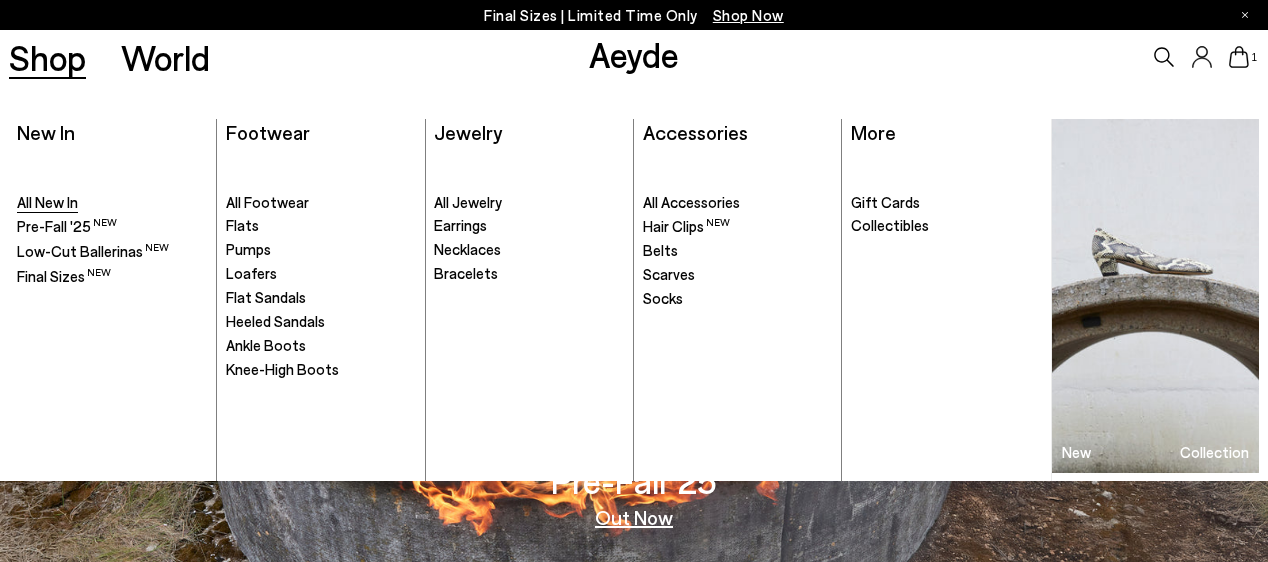 click on "All New In" at bounding box center (47, 202) 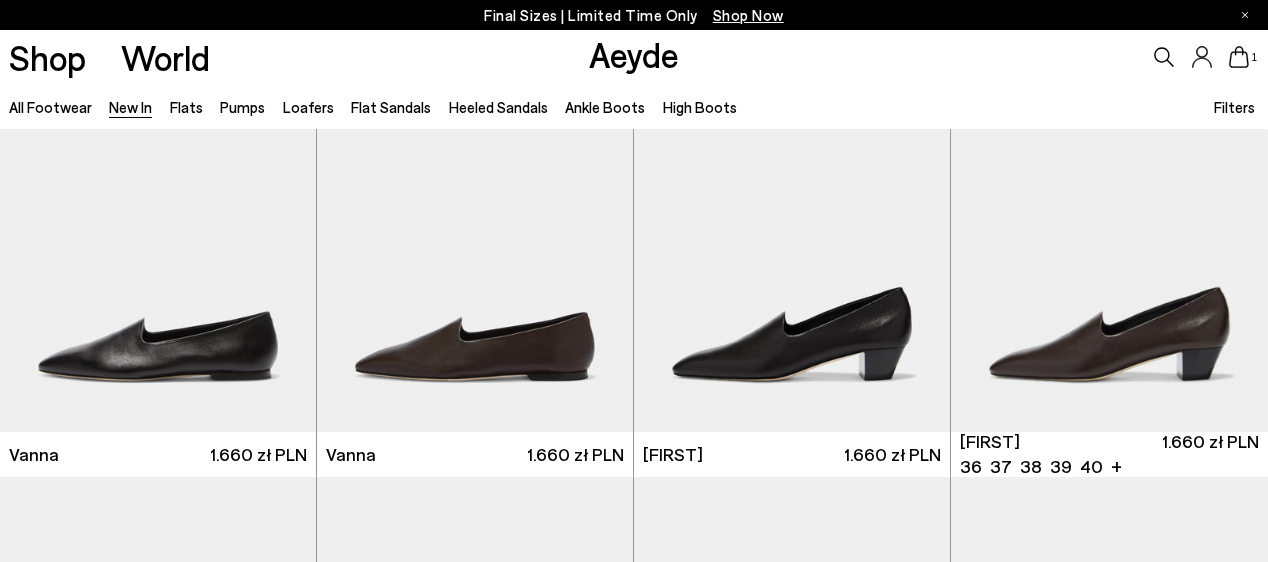 scroll, scrollTop: 1100, scrollLeft: 0, axis: vertical 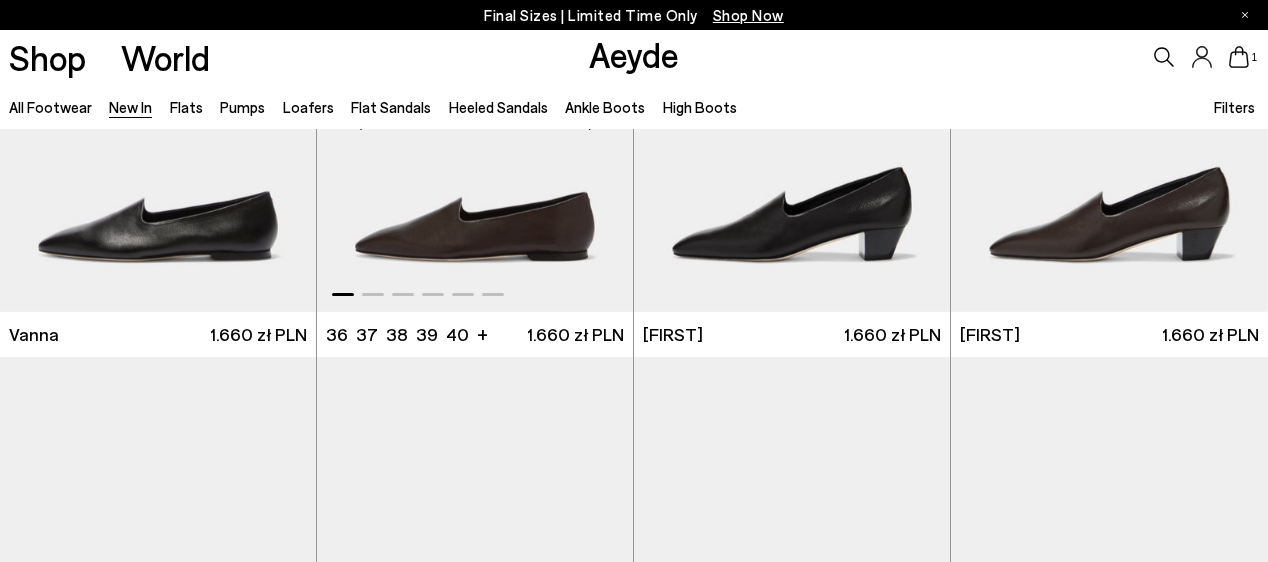 click at bounding box center [475, 112] 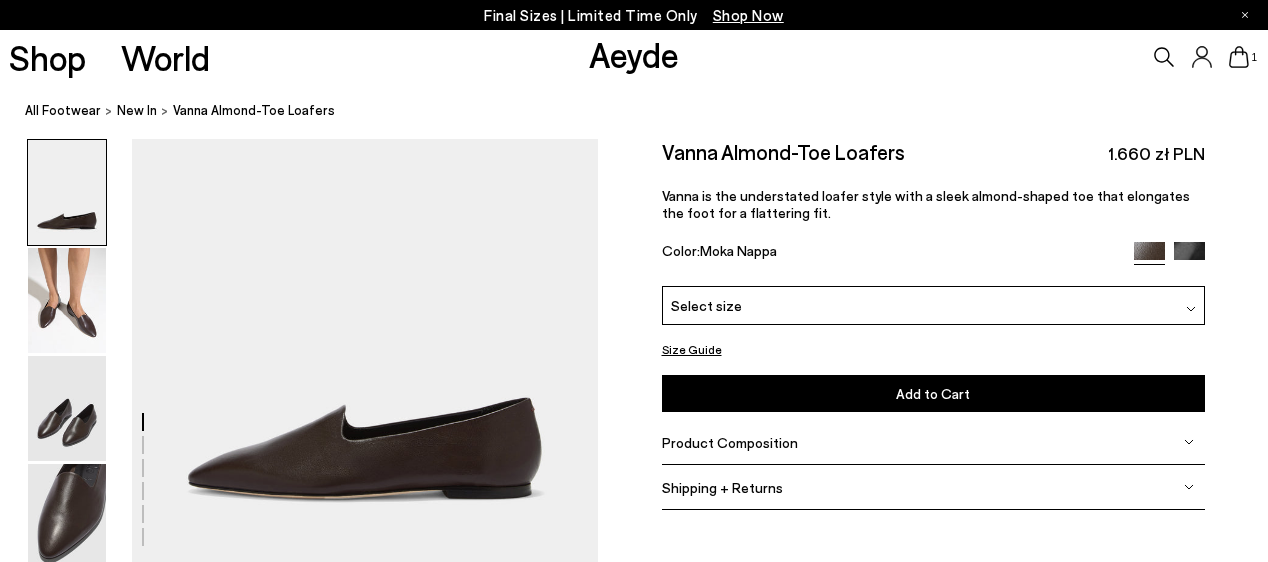 scroll, scrollTop: 0, scrollLeft: 0, axis: both 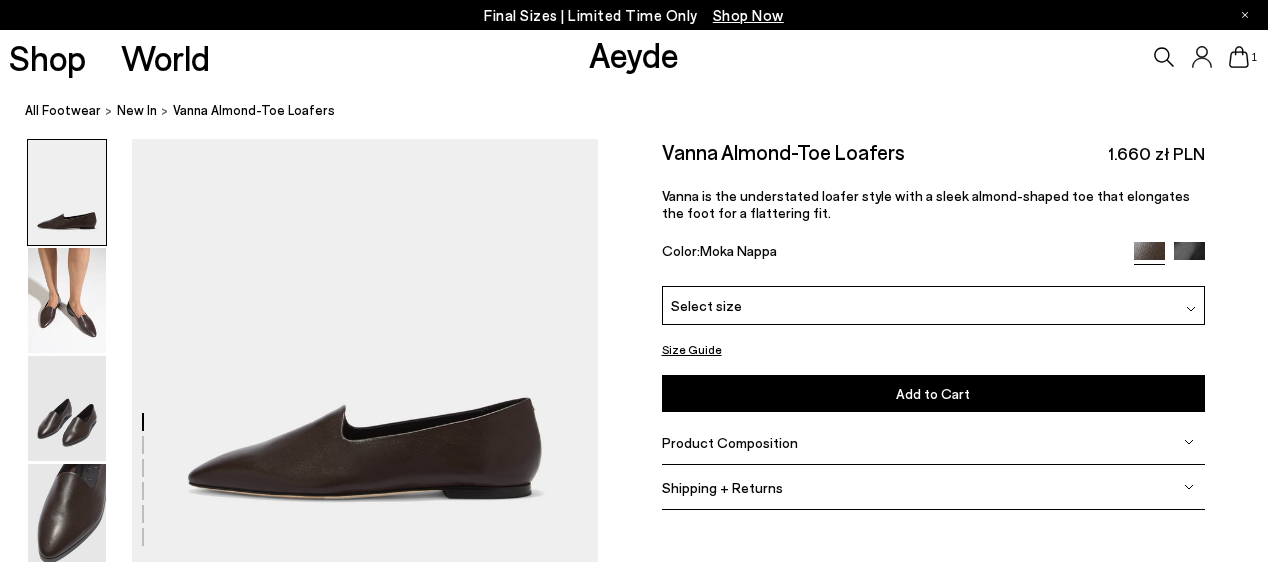 click on "Select size" at bounding box center [933, 305] 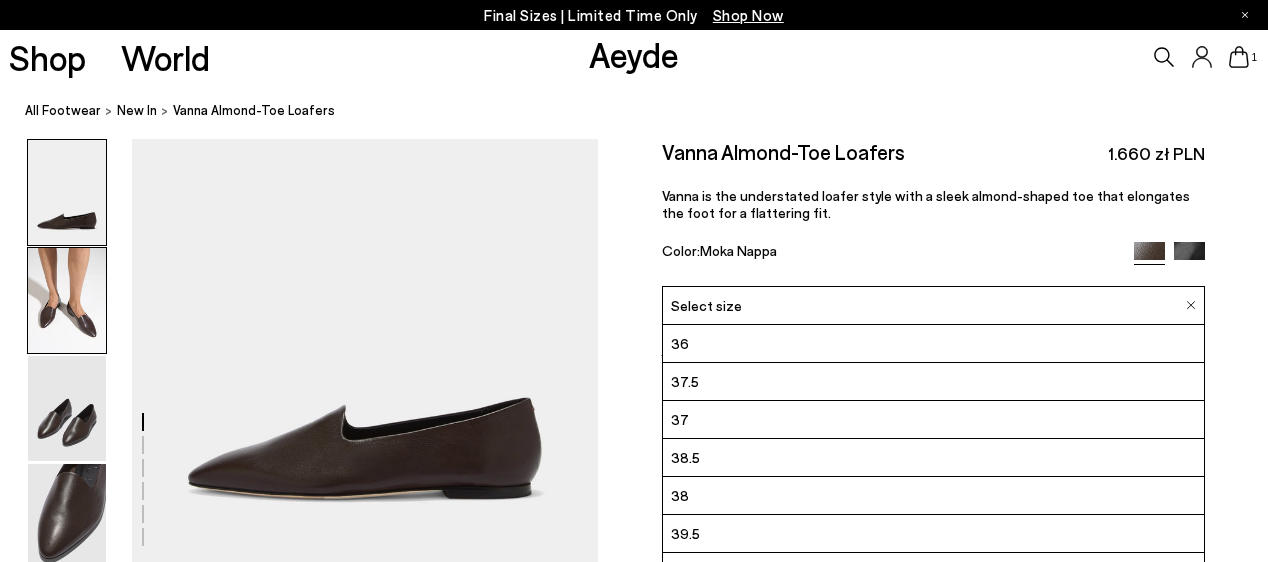 click at bounding box center [67, 300] 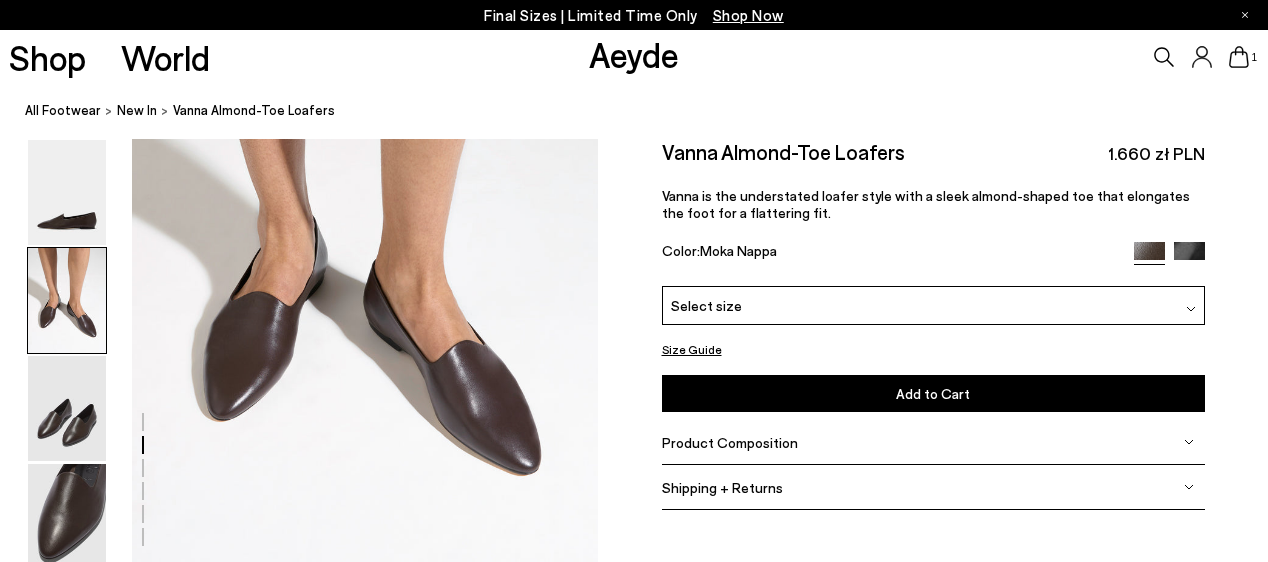 scroll, scrollTop: 628, scrollLeft: 0, axis: vertical 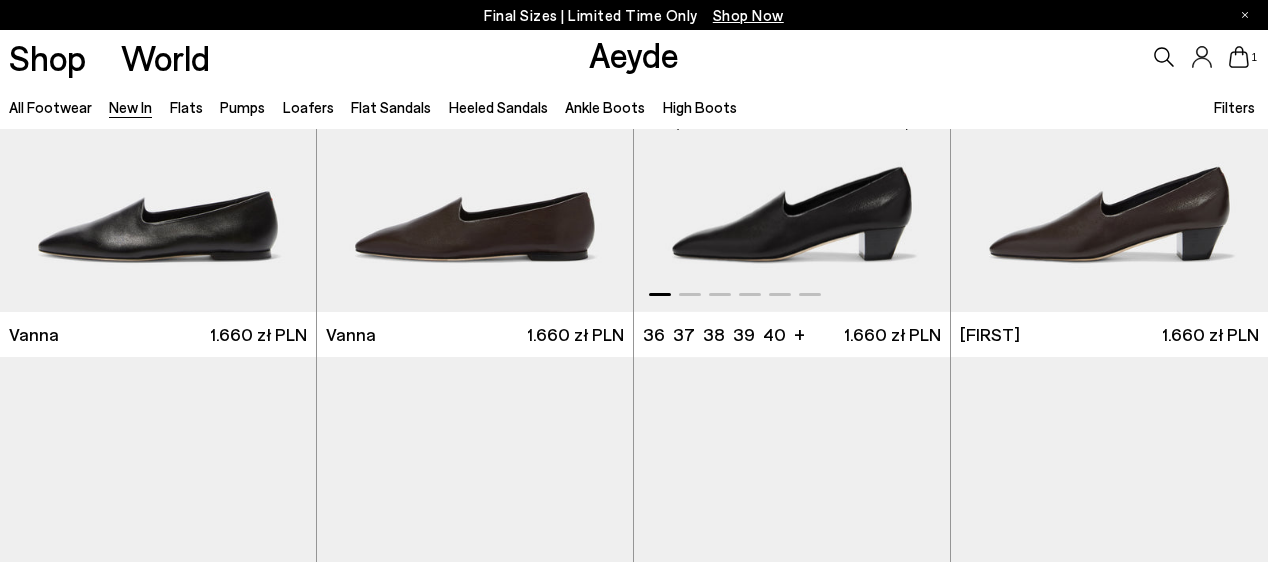 click at bounding box center [792, 112] 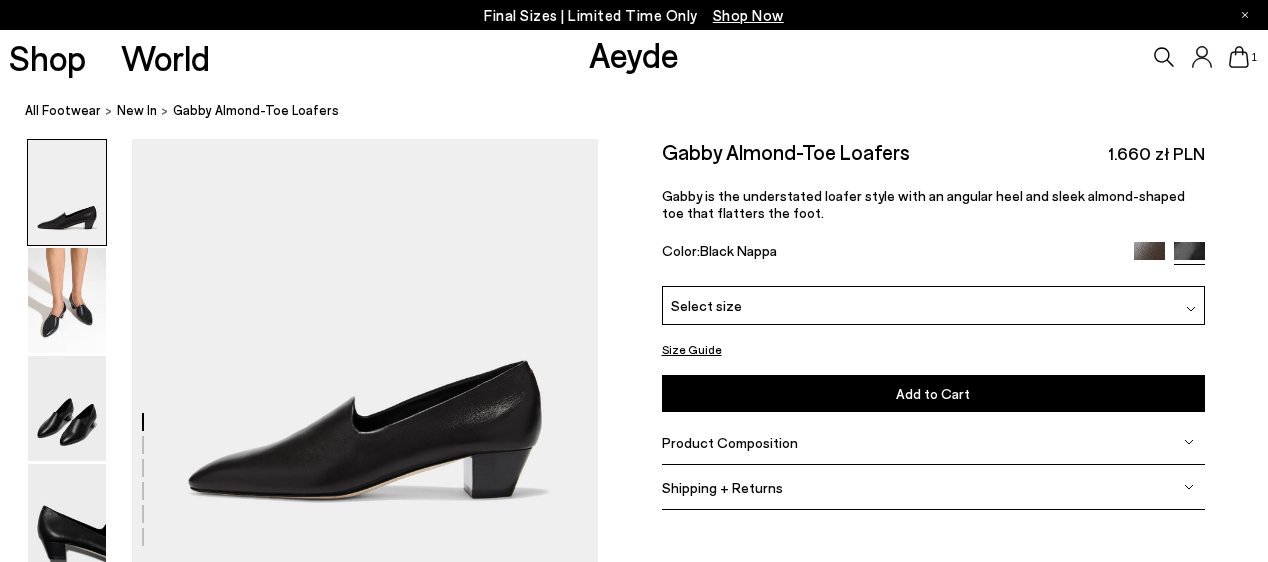 scroll, scrollTop: 0, scrollLeft: 0, axis: both 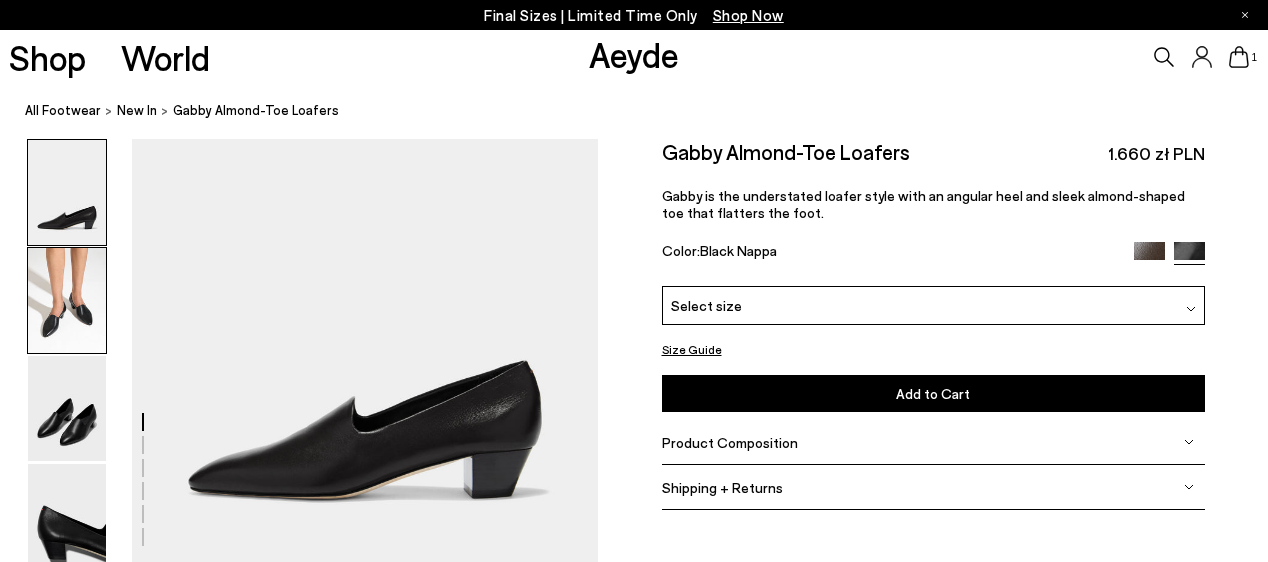 click at bounding box center [67, 300] 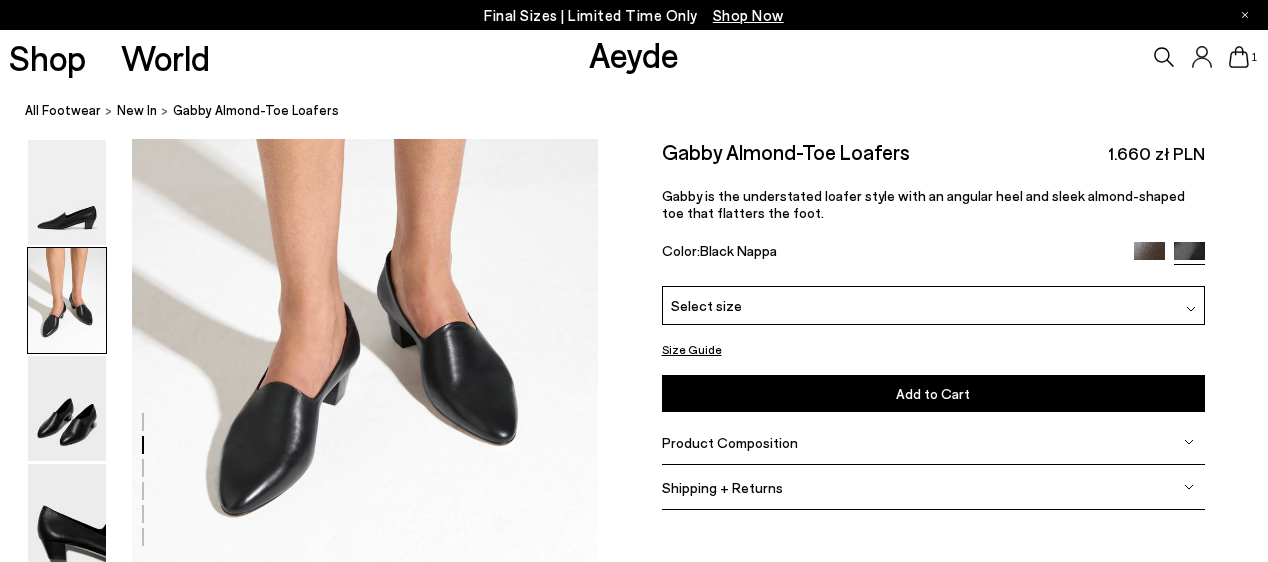 scroll, scrollTop: 628, scrollLeft: 0, axis: vertical 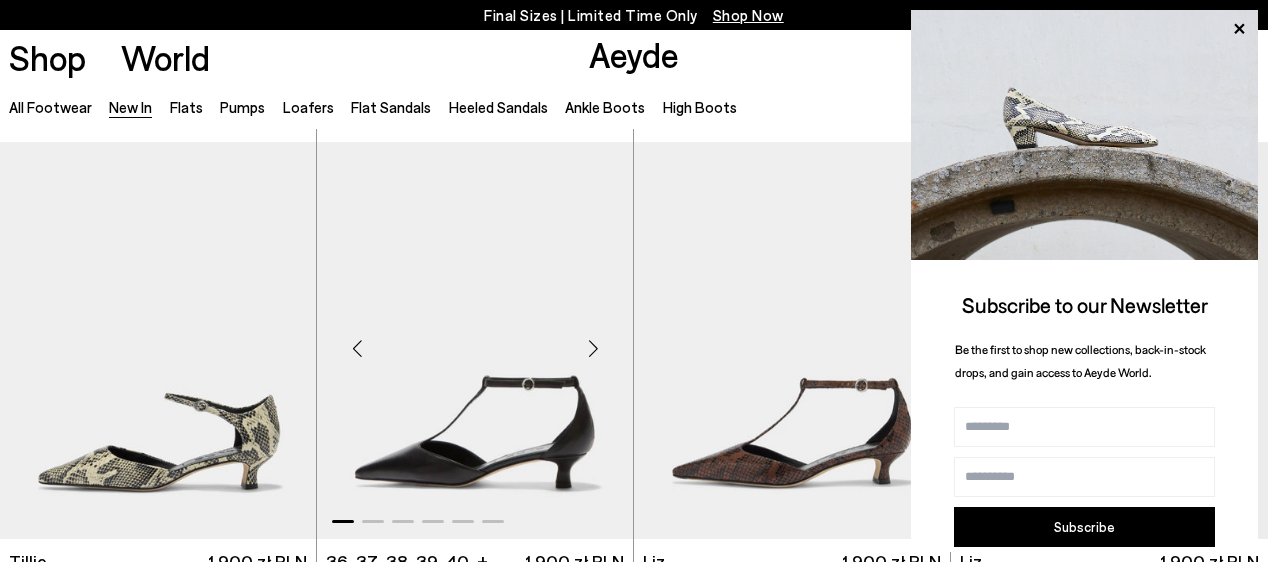 click at bounding box center (593, 348) 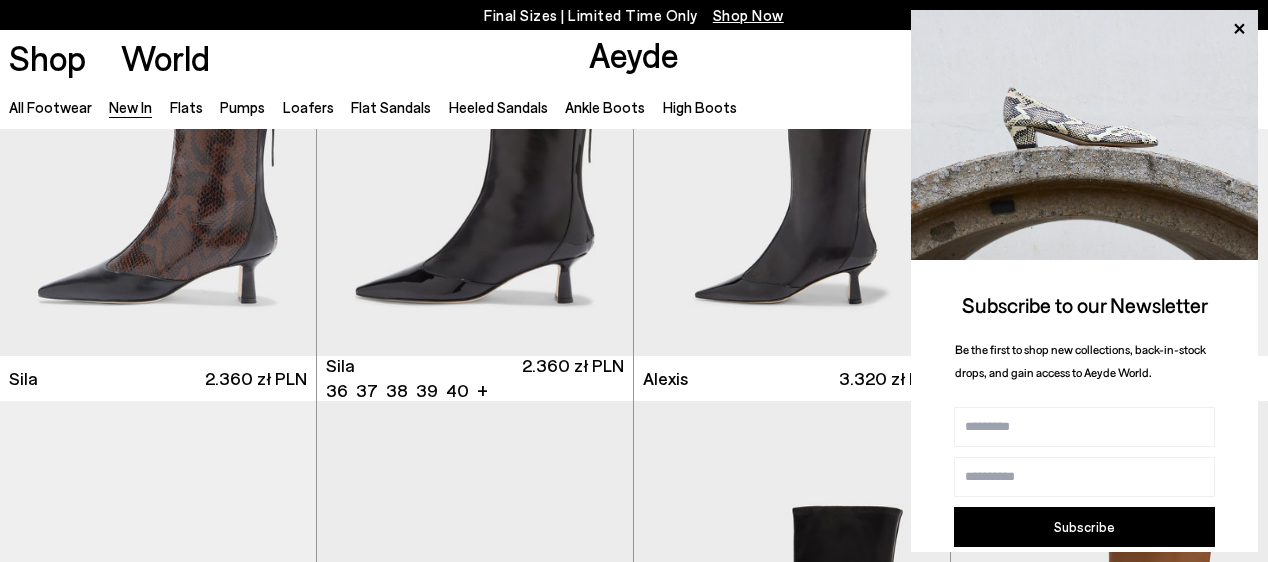 scroll, scrollTop: 3100, scrollLeft: 0, axis: vertical 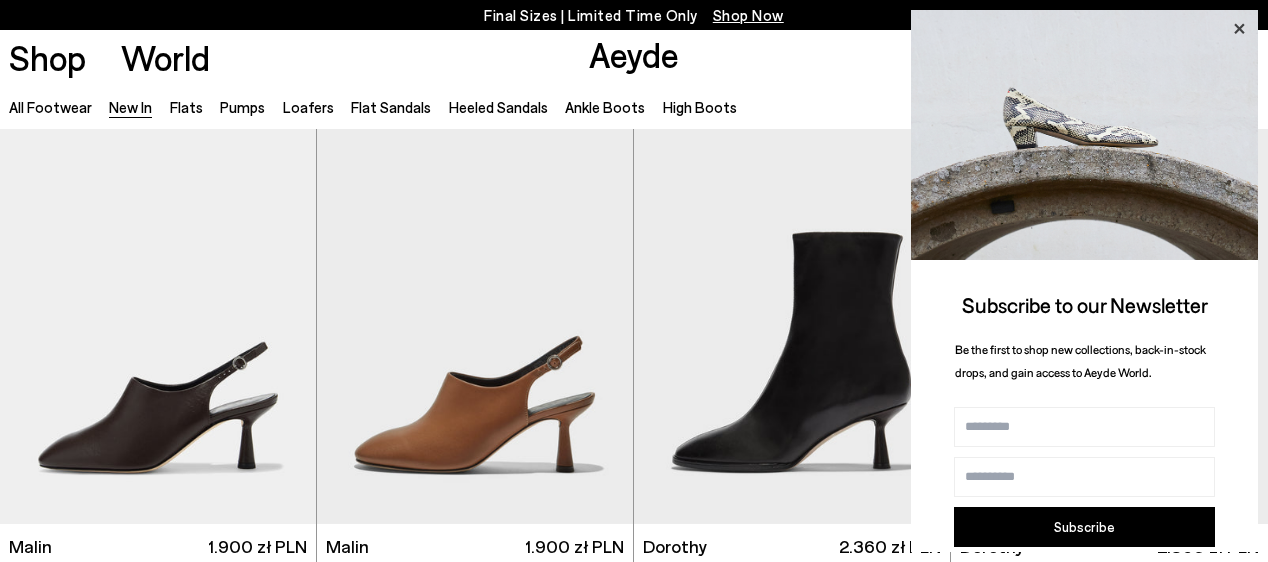click 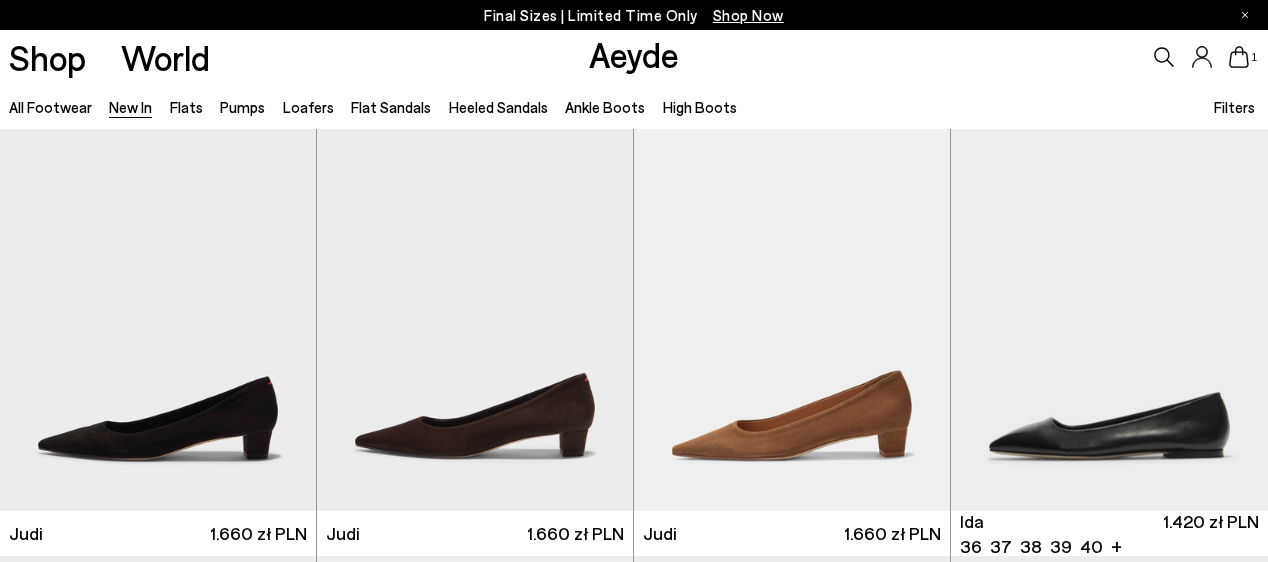 scroll, scrollTop: 5800, scrollLeft: 0, axis: vertical 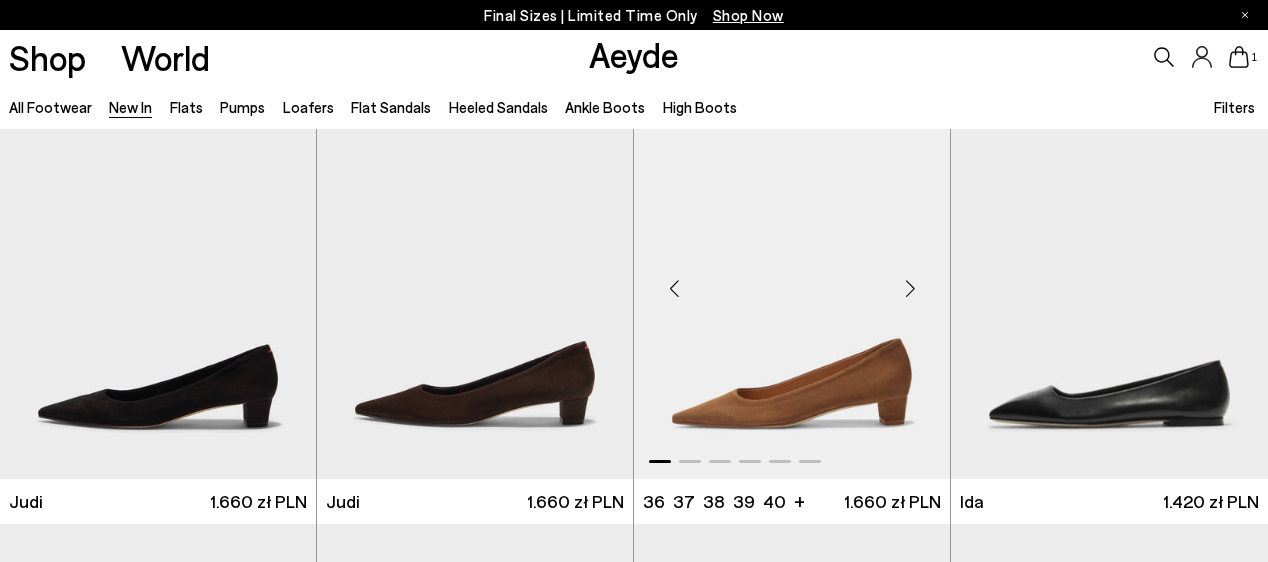 click at bounding box center (792, 280) 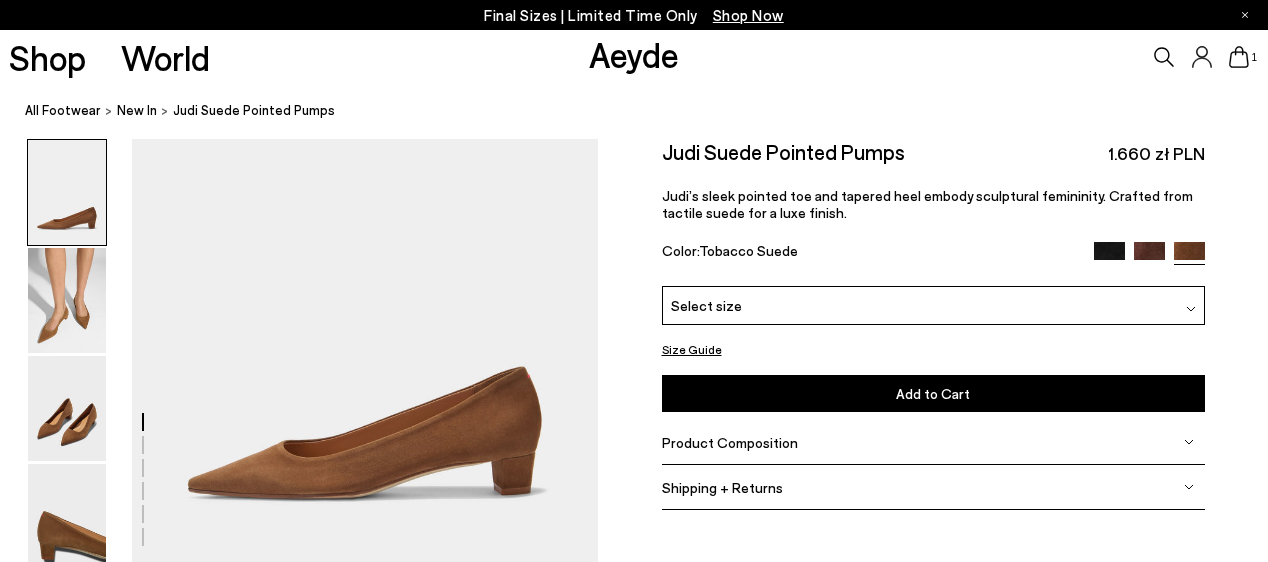 scroll, scrollTop: 100, scrollLeft: 0, axis: vertical 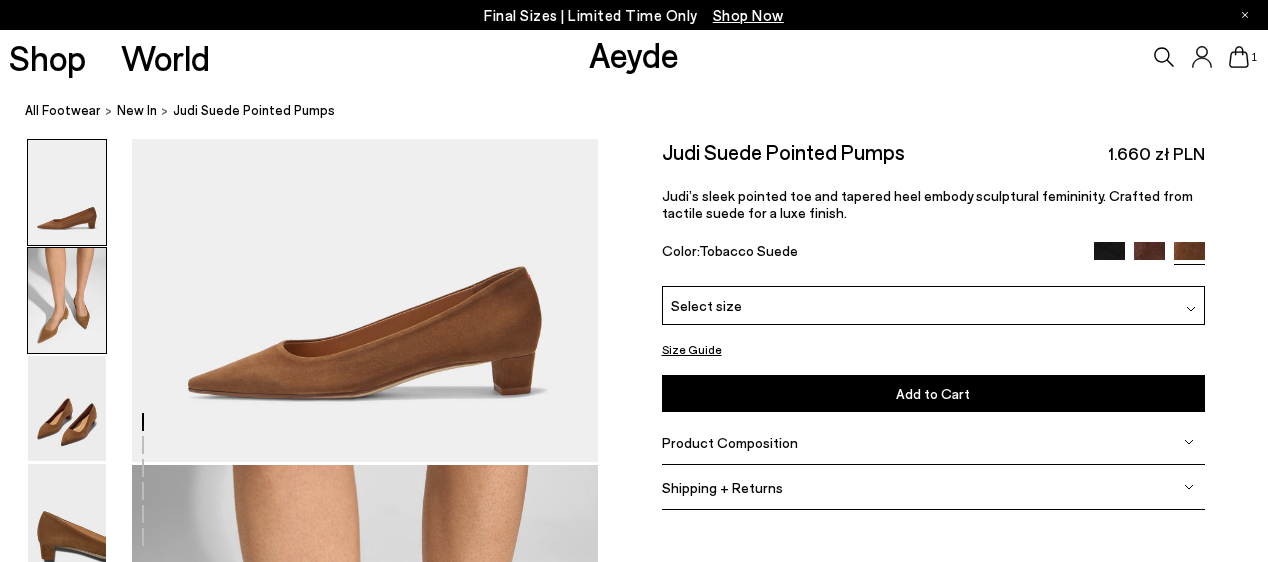 click at bounding box center [67, 300] 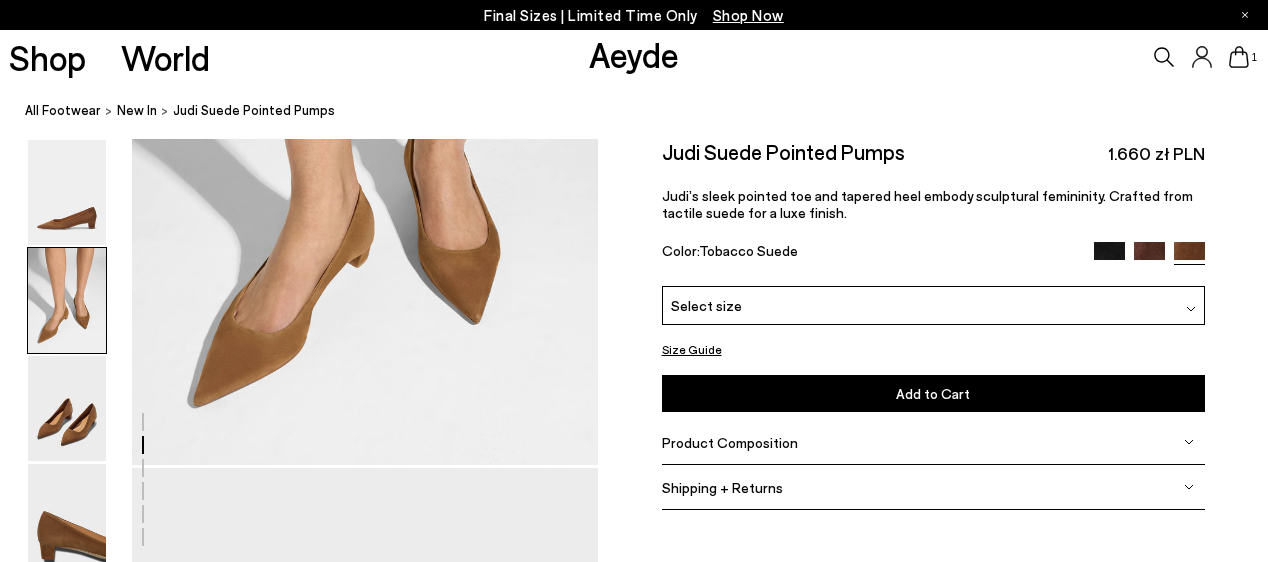 scroll, scrollTop: 728, scrollLeft: 0, axis: vertical 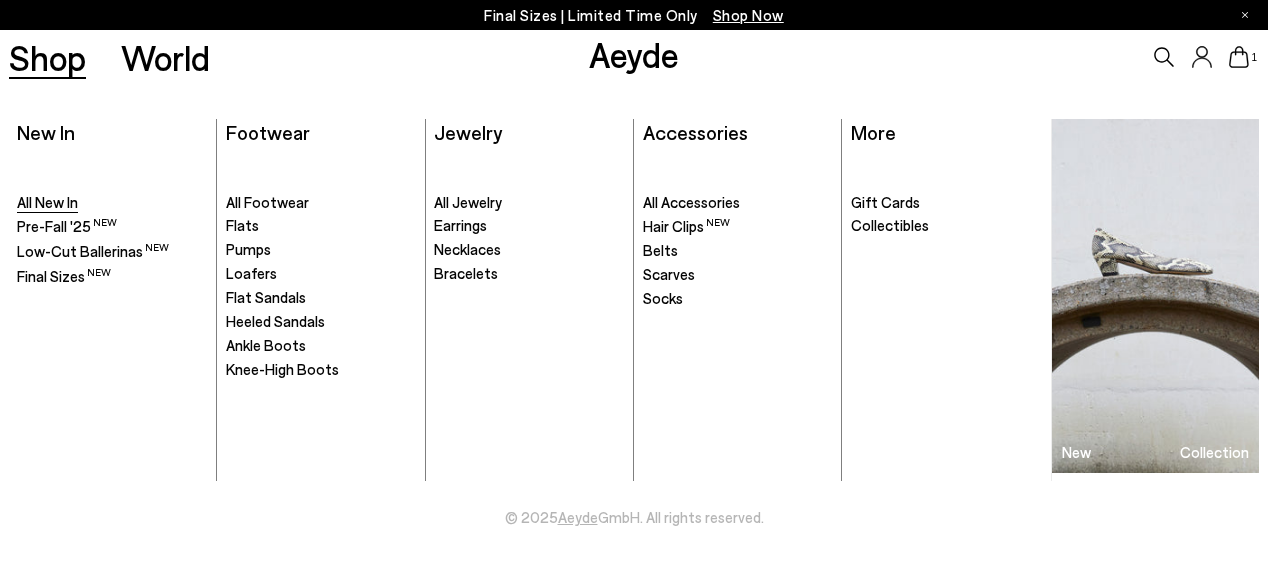 click on "All New In" at bounding box center [47, 202] 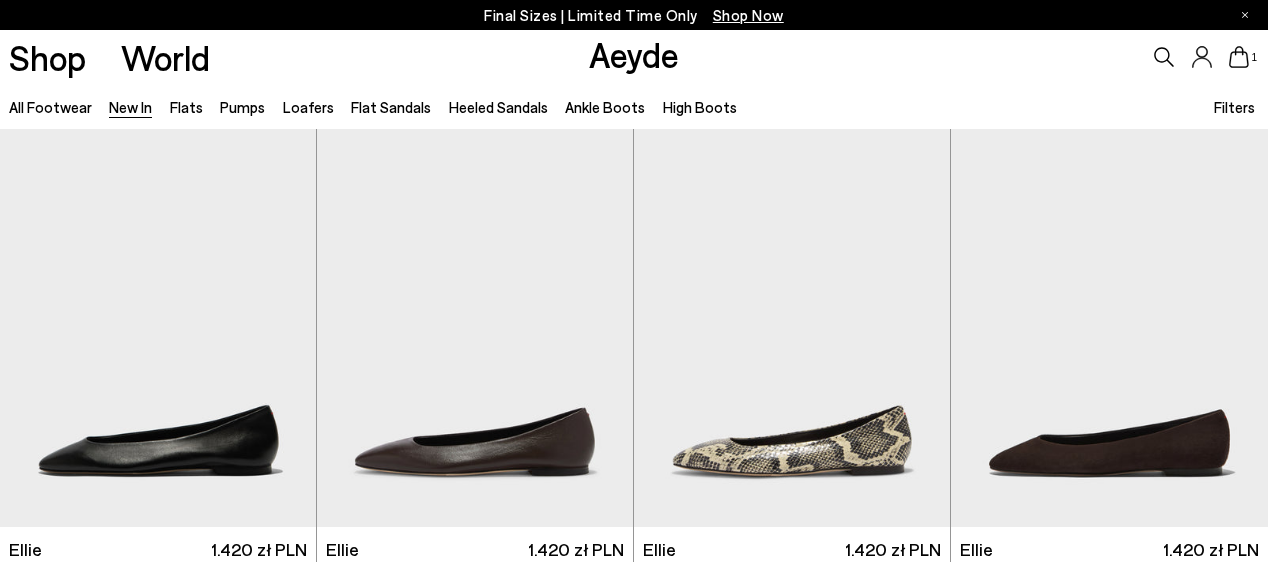 scroll, scrollTop: 0, scrollLeft: 0, axis: both 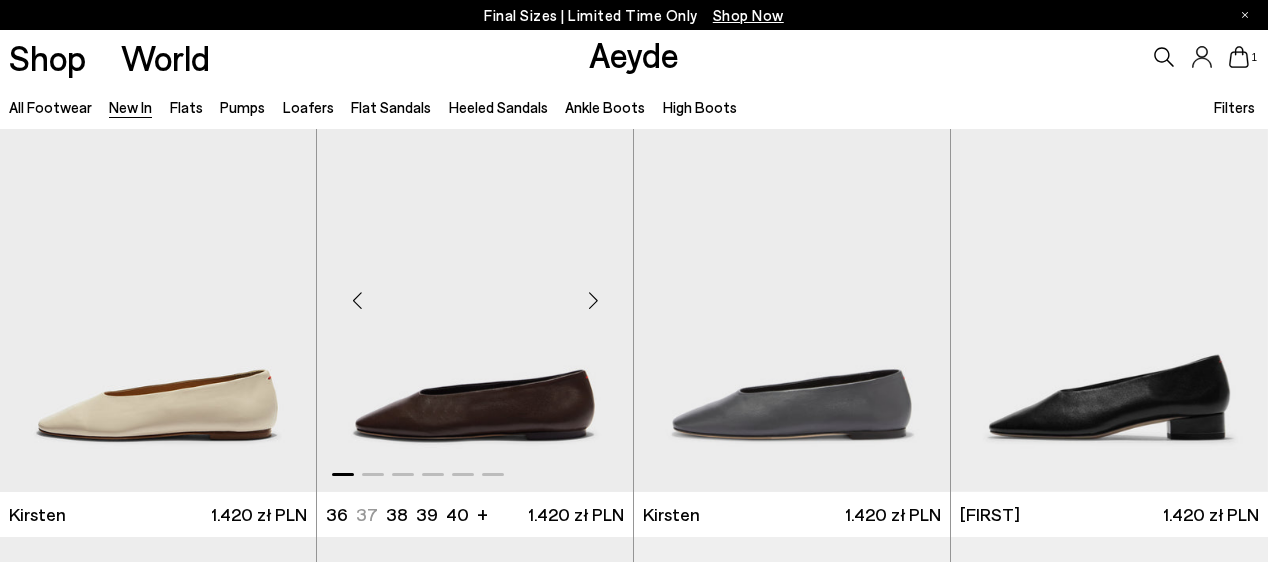 click at bounding box center [475, 292] 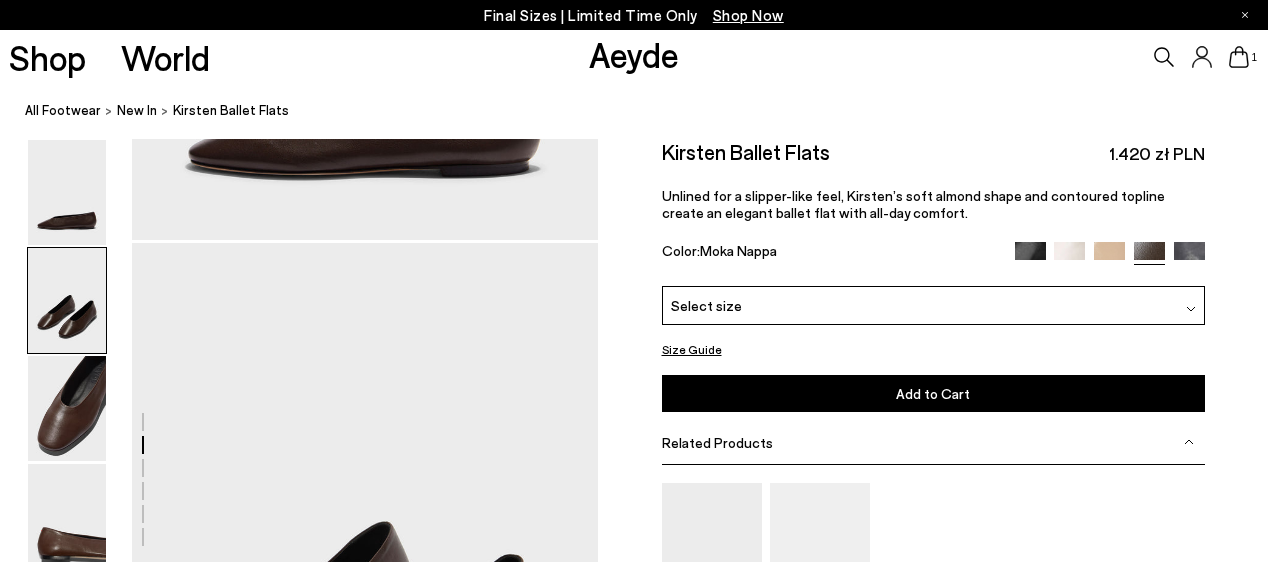 scroll, scrollTop: 600, scrollLeft: 0, axis: vertical 